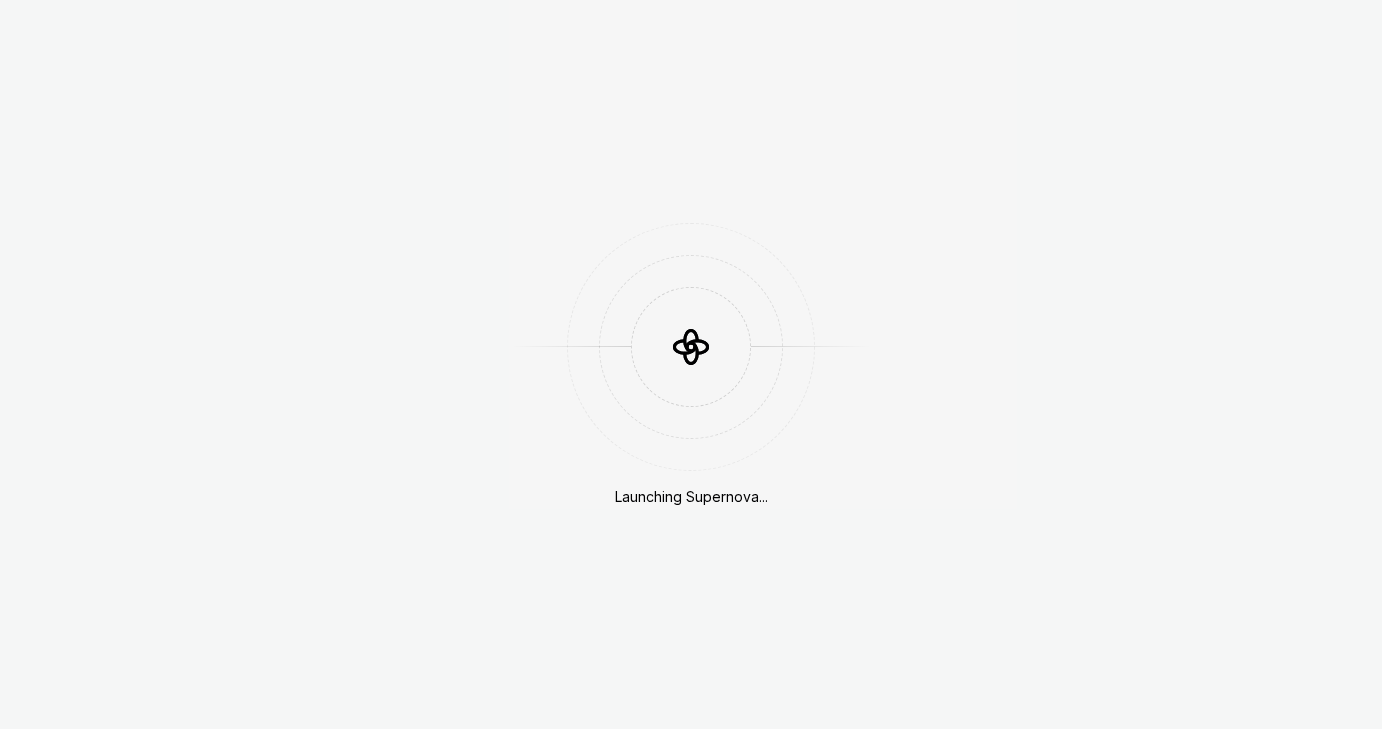 scroll, scrollTop: 0, scrollLeft: 0, axis: both 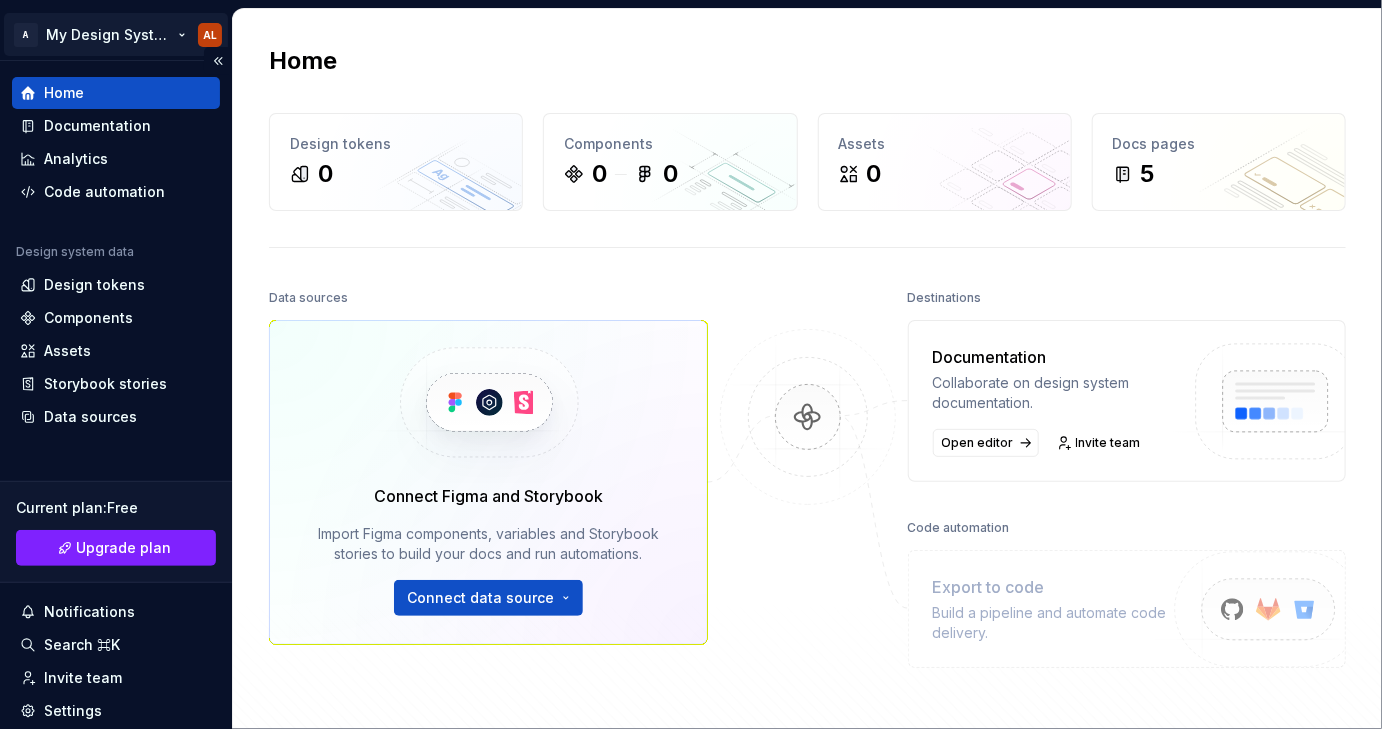 click on "A My Design System AL Home Documentation Analytics Code automation Design system data Design tokens Components Assets Storybook stories Data sources Current plan :  Free Upgrade plan Notifications Search ⌘K Invite team Settings Contact support Help Home Design tokens 0 Components 0 0 Assets 0 Docs pages 5 Data sources Connect Figma and Storybook Import Figma components, variables and Storybook stories to build your docs and run automations. Connect data source Destinations Documentation Collaborate on design system documentation. Open editor Invite team Code automation Export to code Build a pipeline and automate code delivery. Product documentation Learn how to build, manage and maintain design systems in smarter ways. Developer documentation Start delivering your design choices to your codebases right away. Join our Slack community Connect and learn with other design system practitioners.   *" at bounding box center (691, 364) 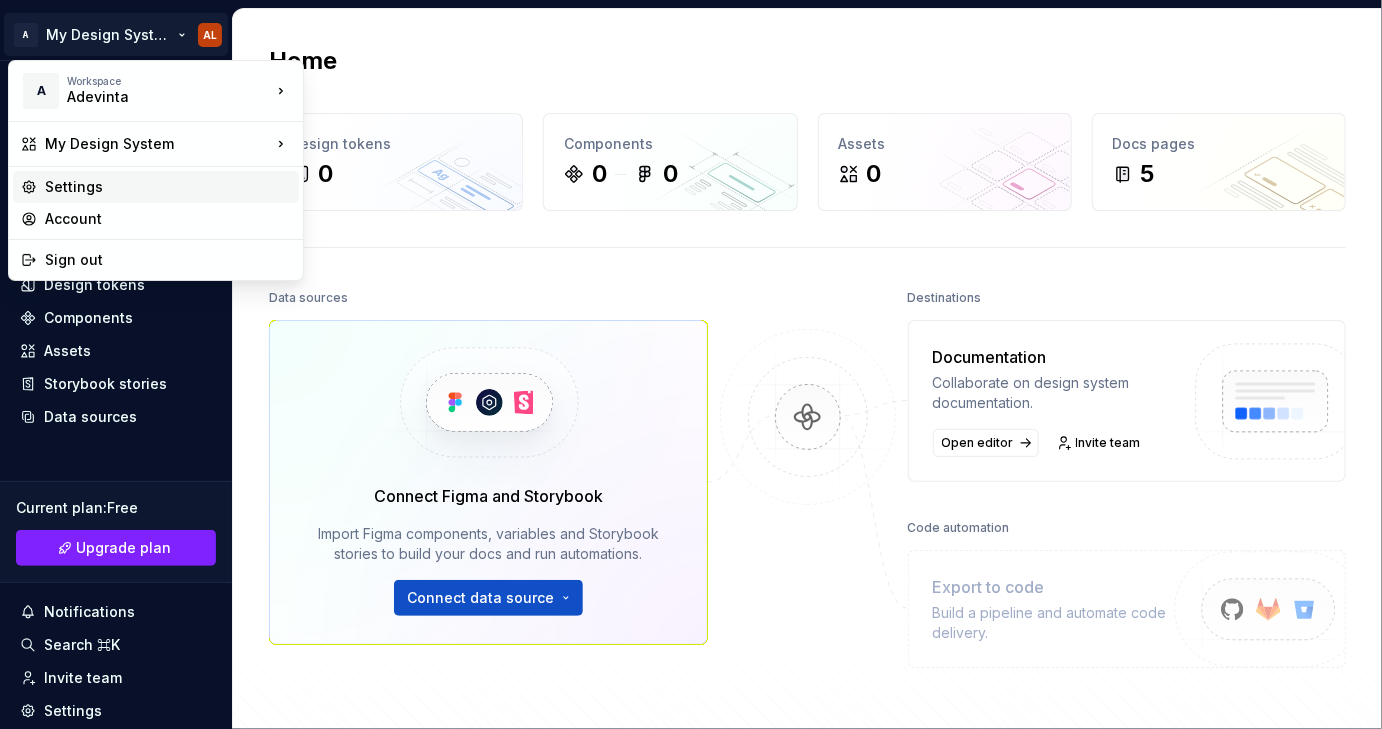 click on "Settings" at bounding box center [168, 187] 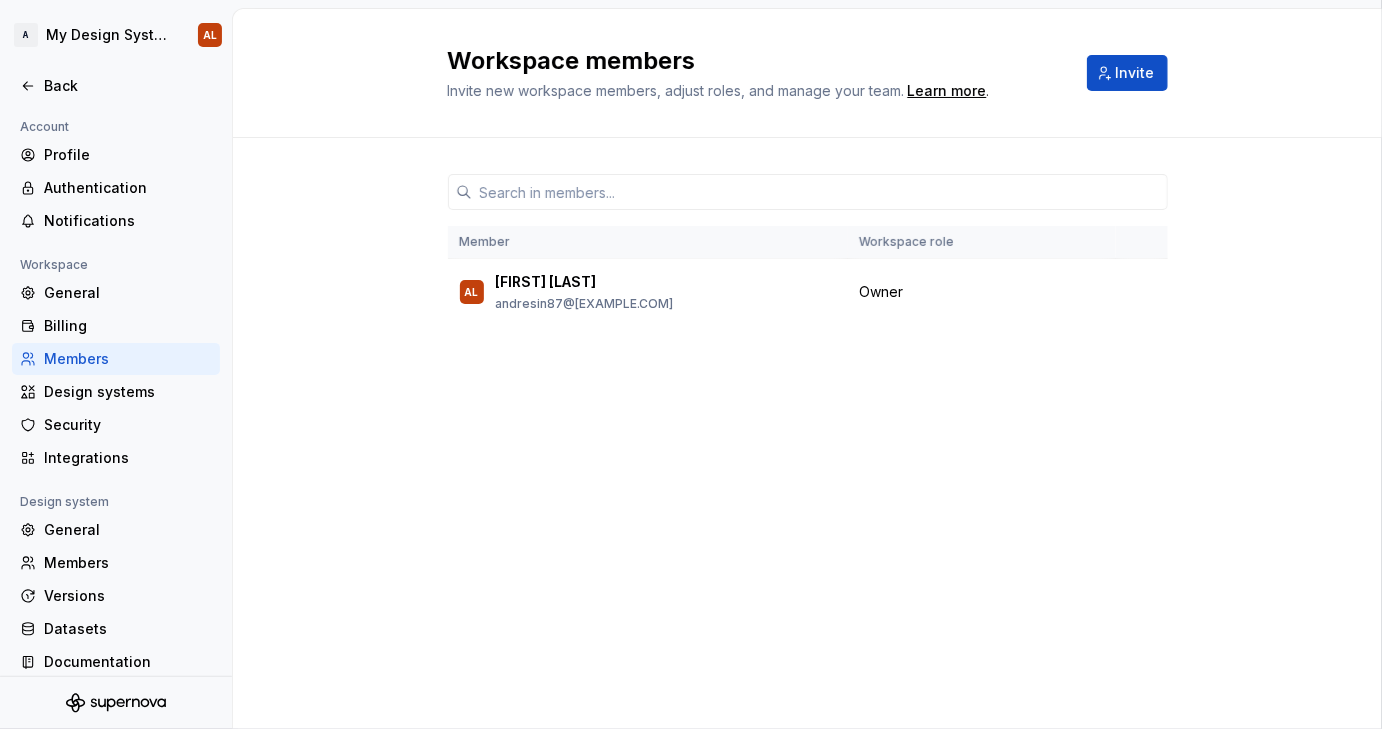 click on "Workspace members" at bounding box center [755, 61] 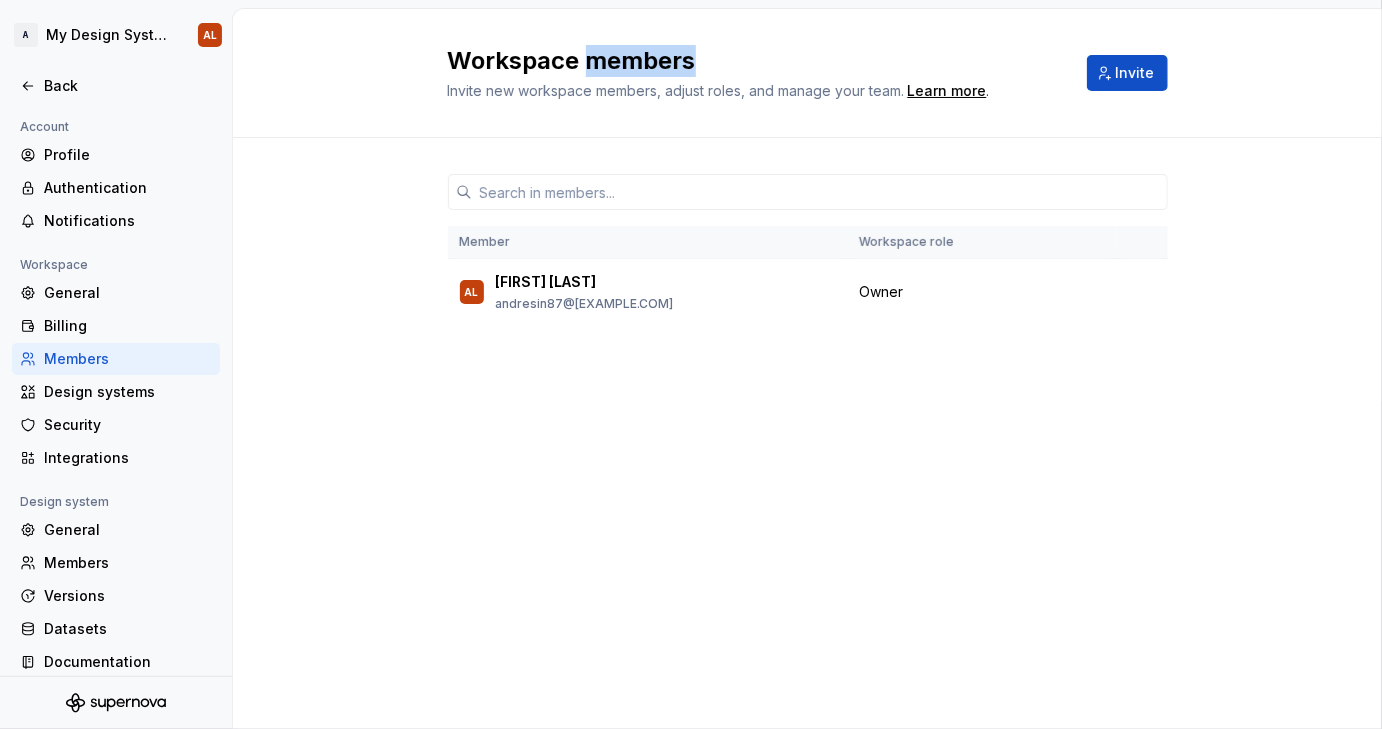 click on "Workspace members" at bounding box center [755, 61] 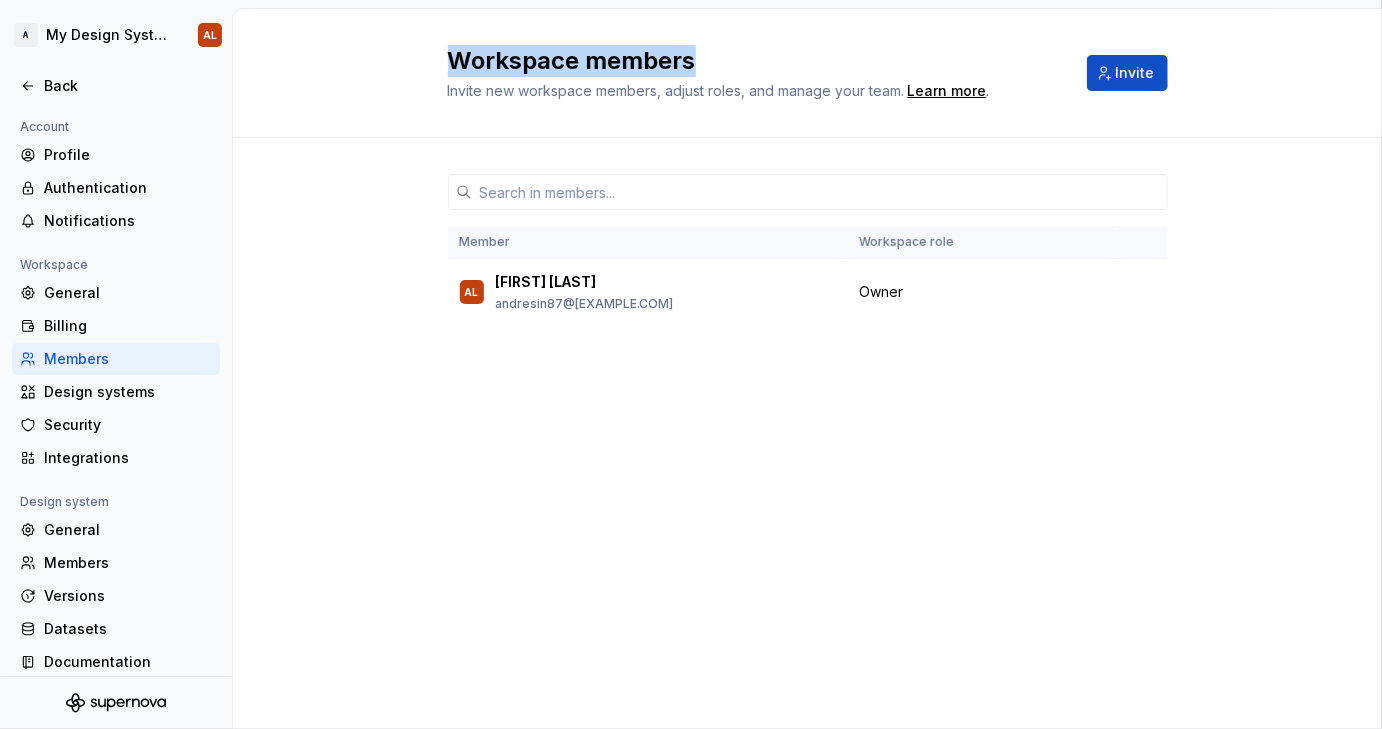 click on "Workspace members" at bounding box center (755, 61) 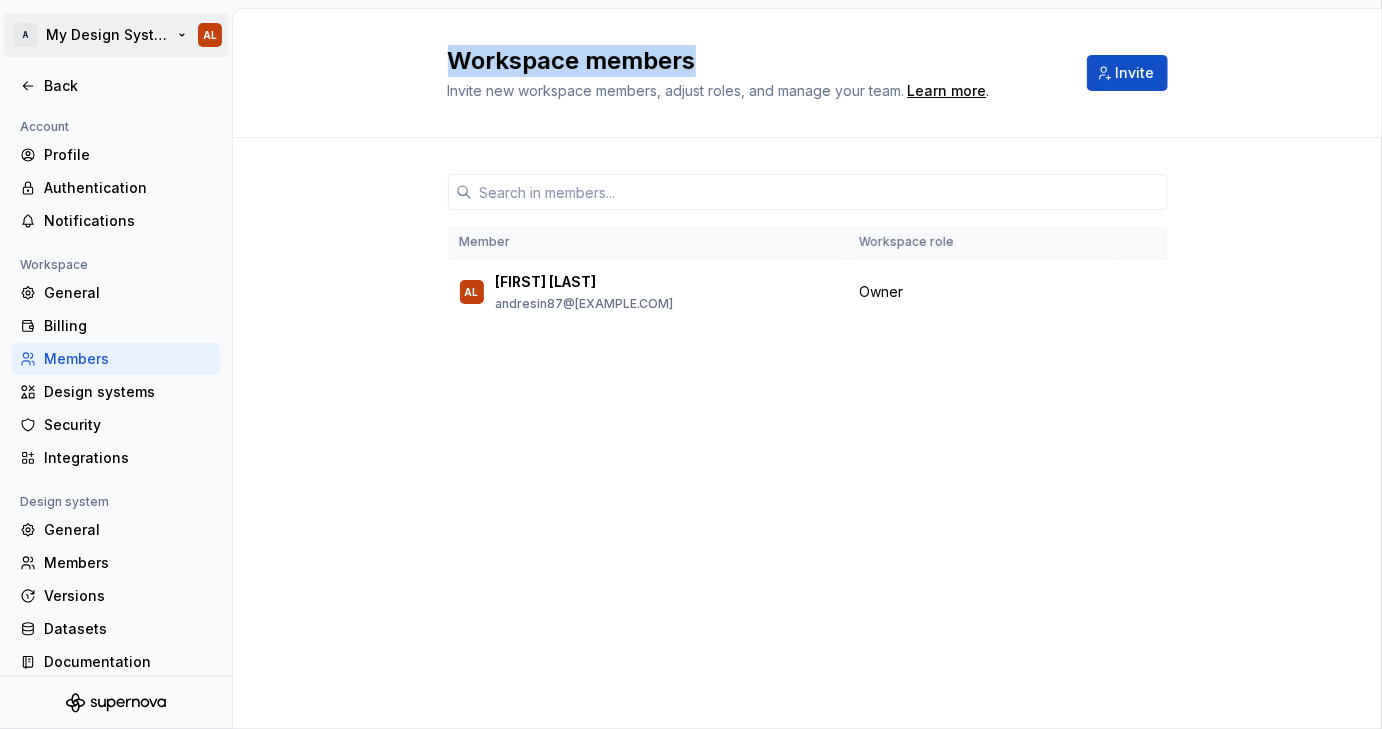 click on "A My Design System AL Back Account Profile Authentication Notifications Workspace General Billing Members Design systems Security Integrations Design system General Members Versions Datasets Documentation Workspace members Invite new workspace members, adjust roles, and manage your team. Learn more . Invite Member Workspace role AL [FIRST] [LAST] andresin87@[EXAMPLE.COM] Owner *" at bounding box center [691, 364] 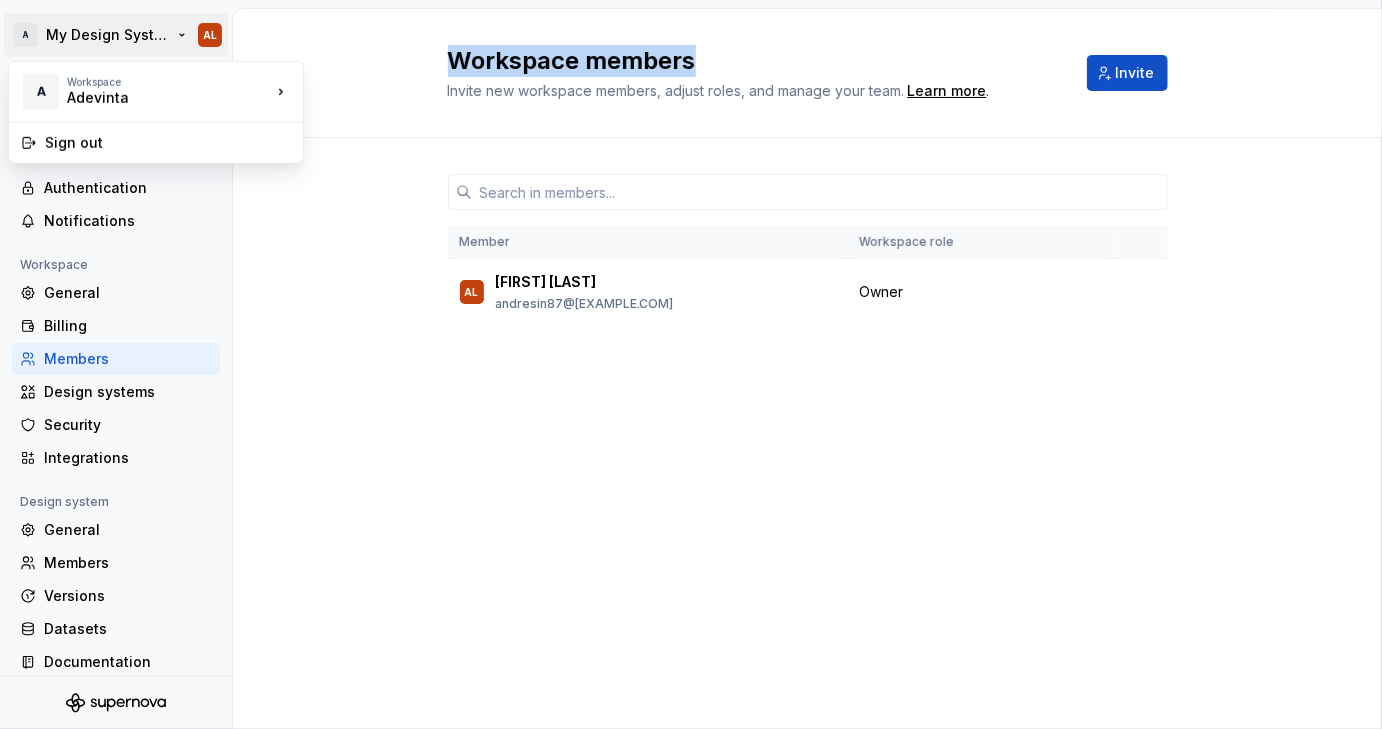 click on "A My Design System AL Back Account Profile Authentication Notifications Workspace General Billing Members Design systems Security Integrations Design system General Members Versions Datasets Documentation Workspace members Invite new workspace members, adjust roles, and manage your team. Learn more . Invite Member Workspace role AL [FIRST] [LAST] andresin87@[EXAMPLE.COM] Owner *" at bounding box center (691, 364) 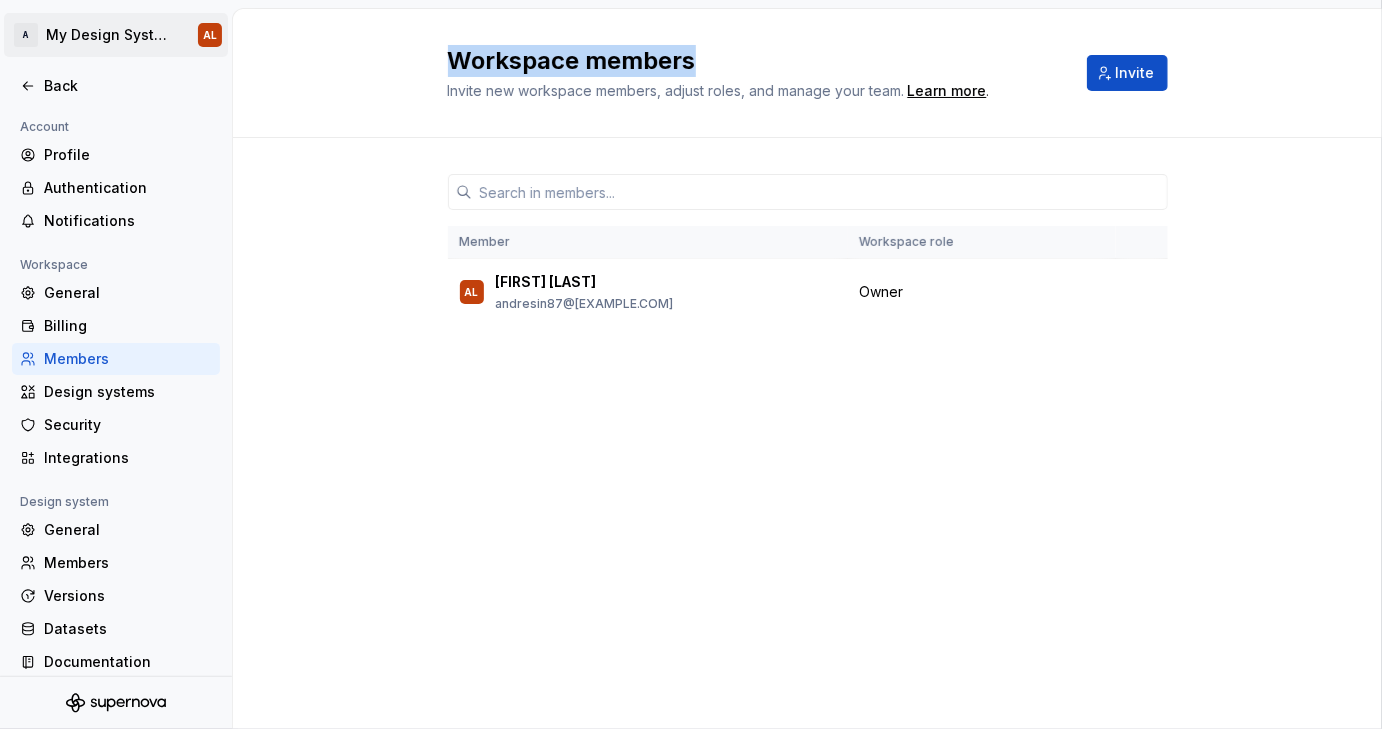 click at bounding box center [90, 18] 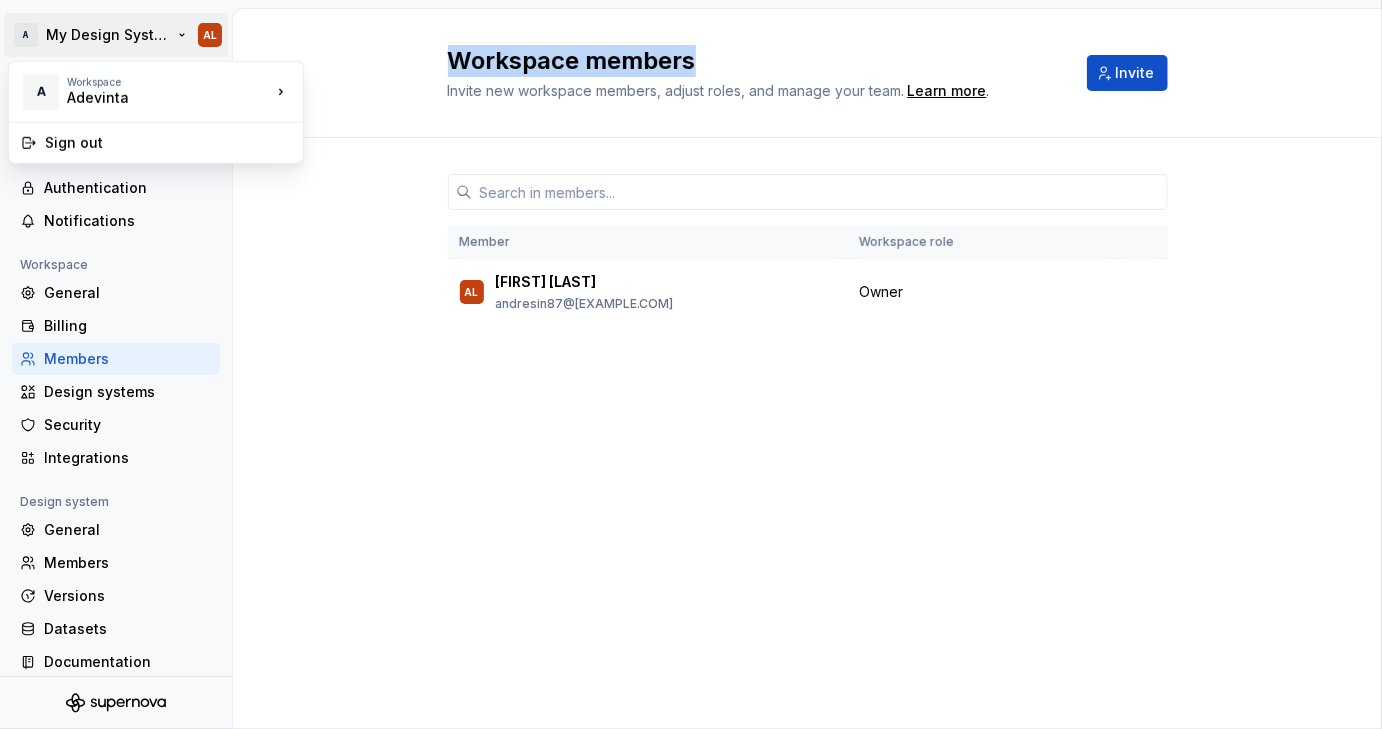 click on "A My Design System AL Back Account Profile Authentication Notifications Workspace General Billing Members Design systems Security Integrations Design system General Members Versions Datasets Documentation Workspace members Invite new workspace members, adjust roles, and manage your team. Learn more . Invite Member Workspace role AL [FIRST] [LAST] andresin87@[EXAMPLE.COM] Owner *" at bounding box center [691, 364] 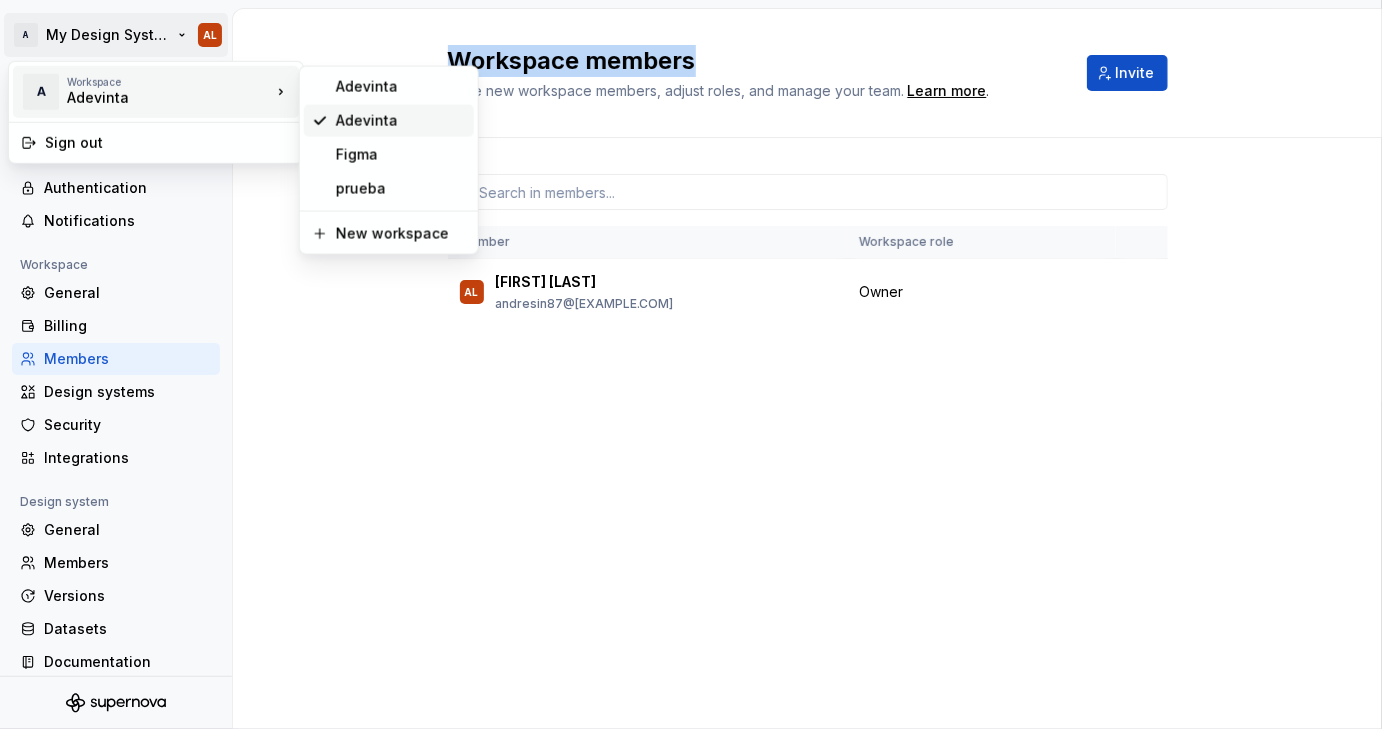click on "Adevinta" at bounding box center (401, 121) 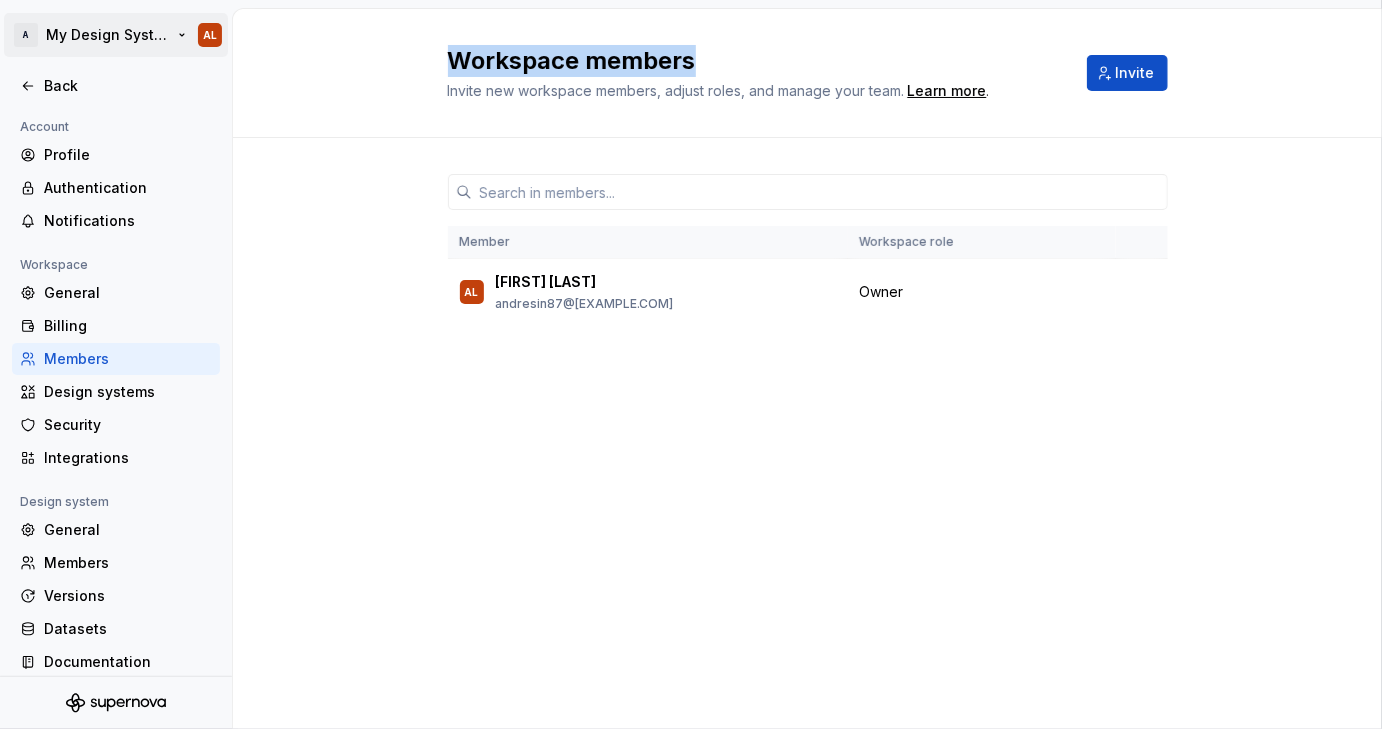 click on "A My Design System AL Back Account Profile Authentication Notifications Workspace General Billing Members Design systems Security Integrations Design system General Members Versions Datasets Documentation Workspace members Invite new workspace members, adjust roles, and manage your team. Learn more . Invite Member Workspace role AL [FIRST] [LAST] andresin87@[EXAMPLE.COM] Owner *" at bounding box center (691, 364) 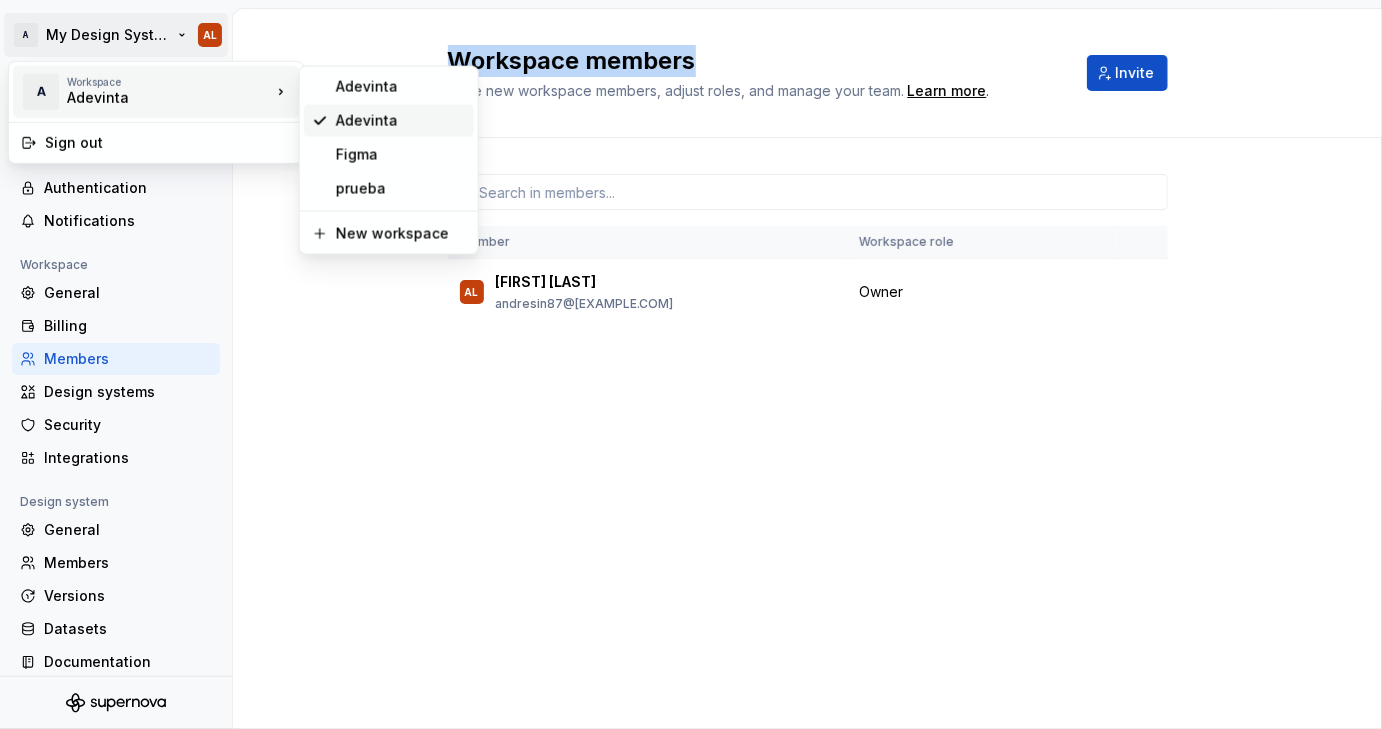 click on "Adevinta" at bounding box center [401, 121] 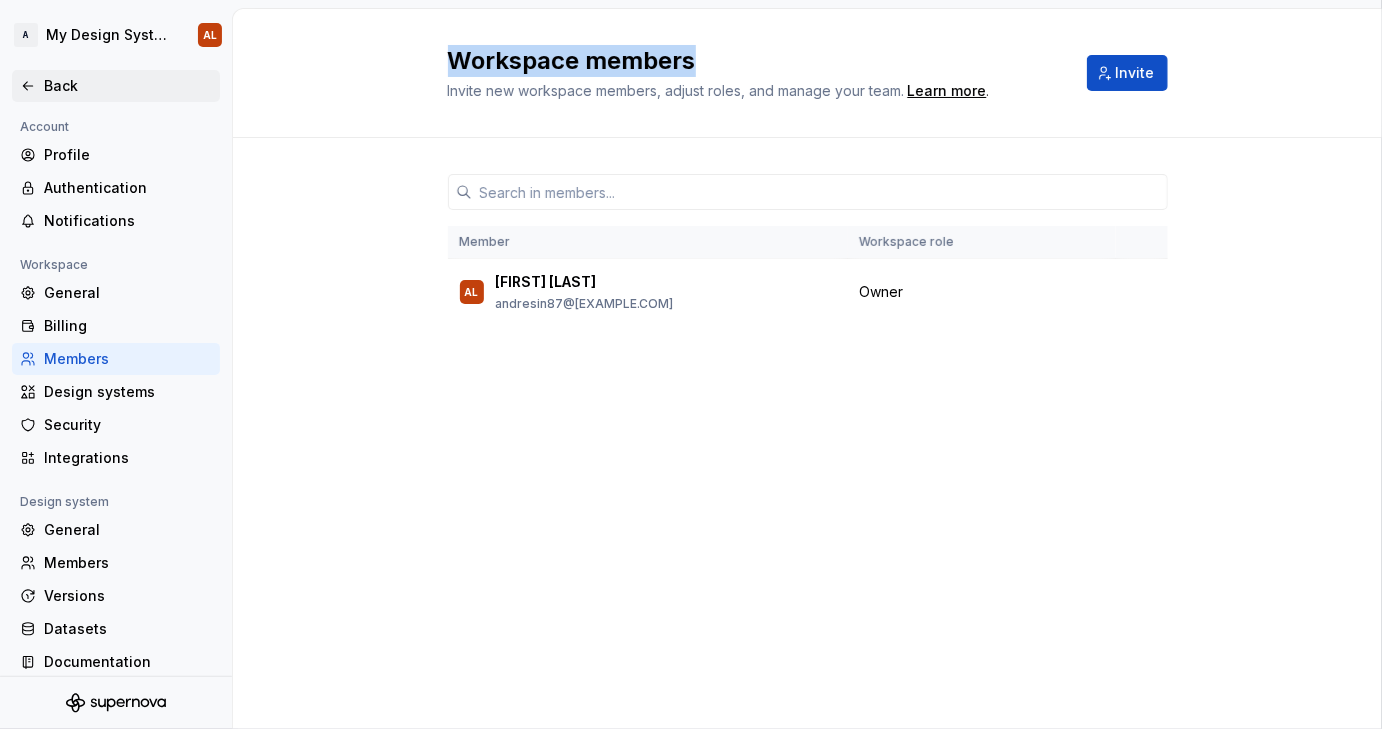 click on "Back" at bounding box center [128, 86] 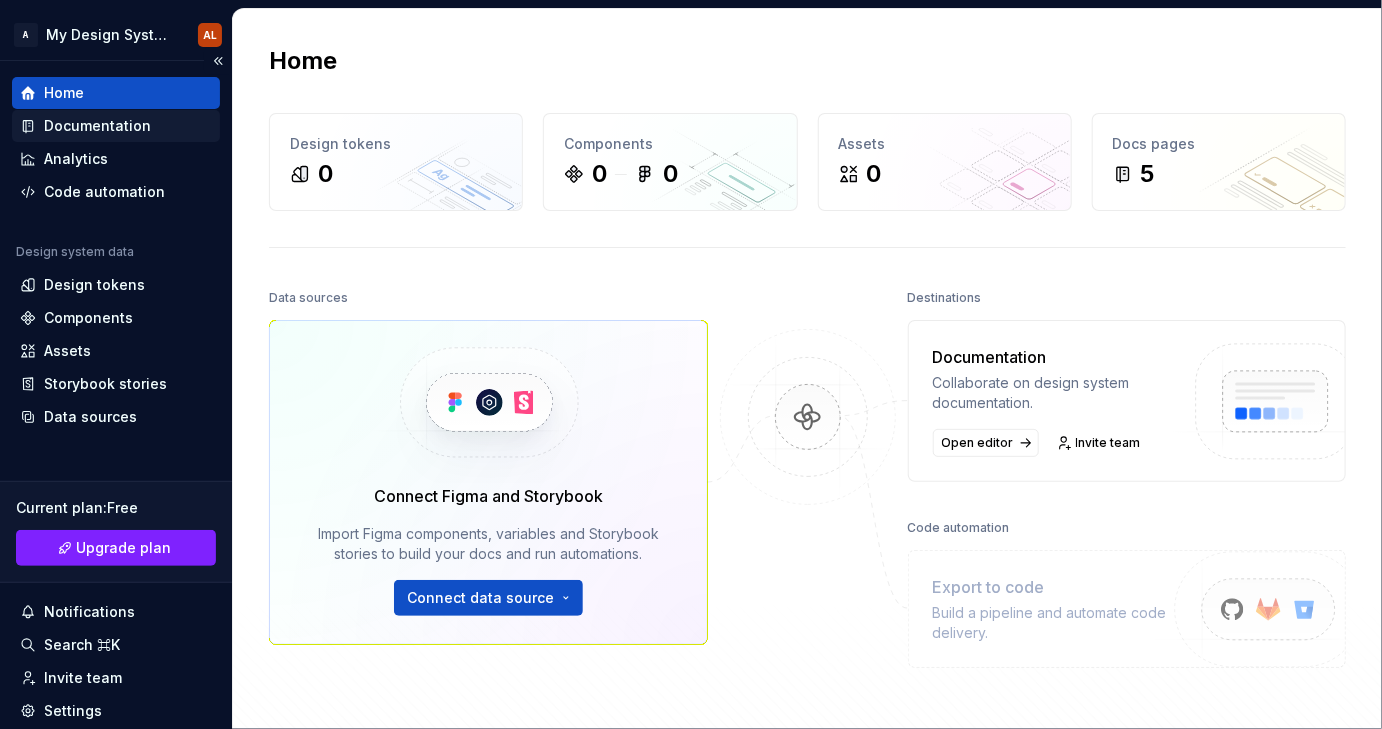 click on "Documentation" at bounding box center [97, 126] 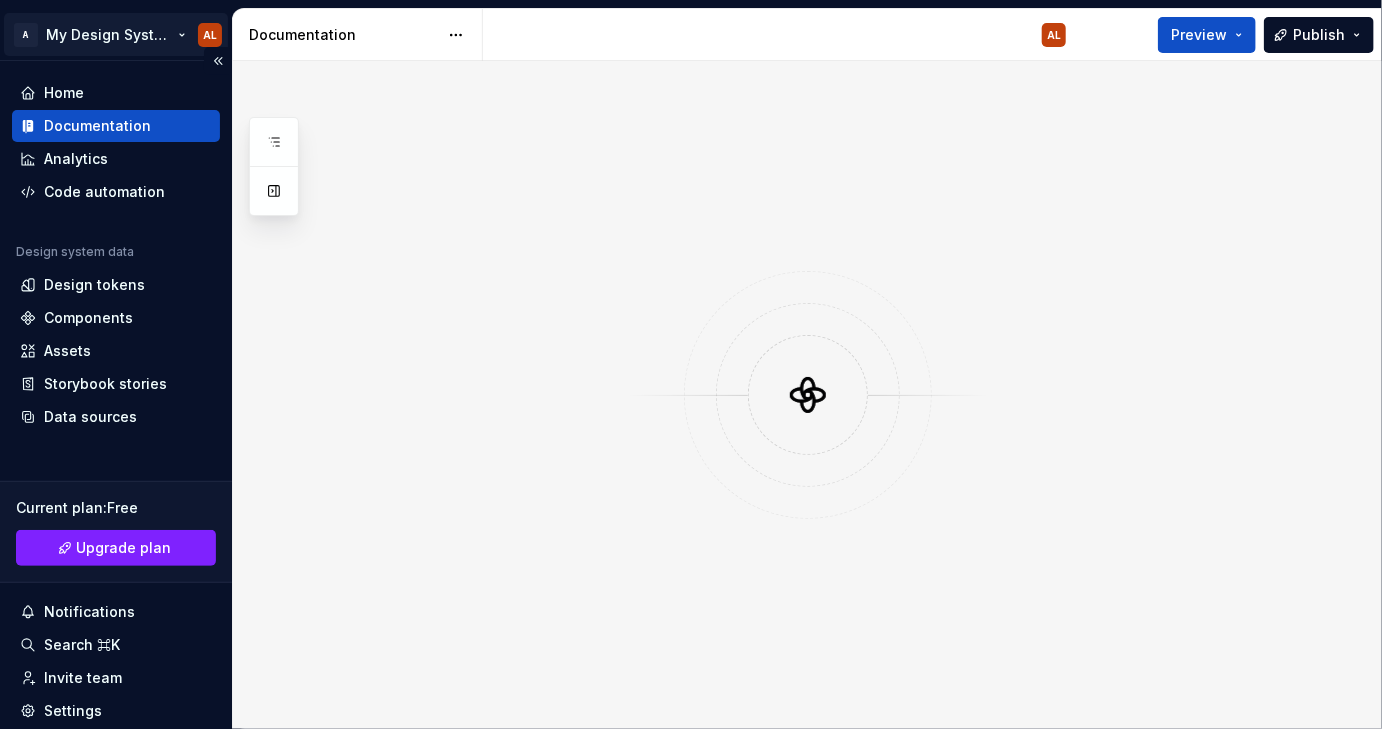 click on "A My Design System AL Home Documentation Analytics Code automation Design system data Design tokens Components Assets Storybook stories Data sources Current plan :  Free Upgrade plan Notifications Search ⌘K Invite team Settings Contact support Help Documentation AL Preview Publish Pages Changes Welcome! Foundations  /  Design tokens Foundations  /  Typography Components  /  Component overview Components  /  Component detail Upgrade to Enterprise to turn on approval workflow View edited pages by status when selecting which pages to publish. Learn more Contact us   *" at bounding box center [691, 364] 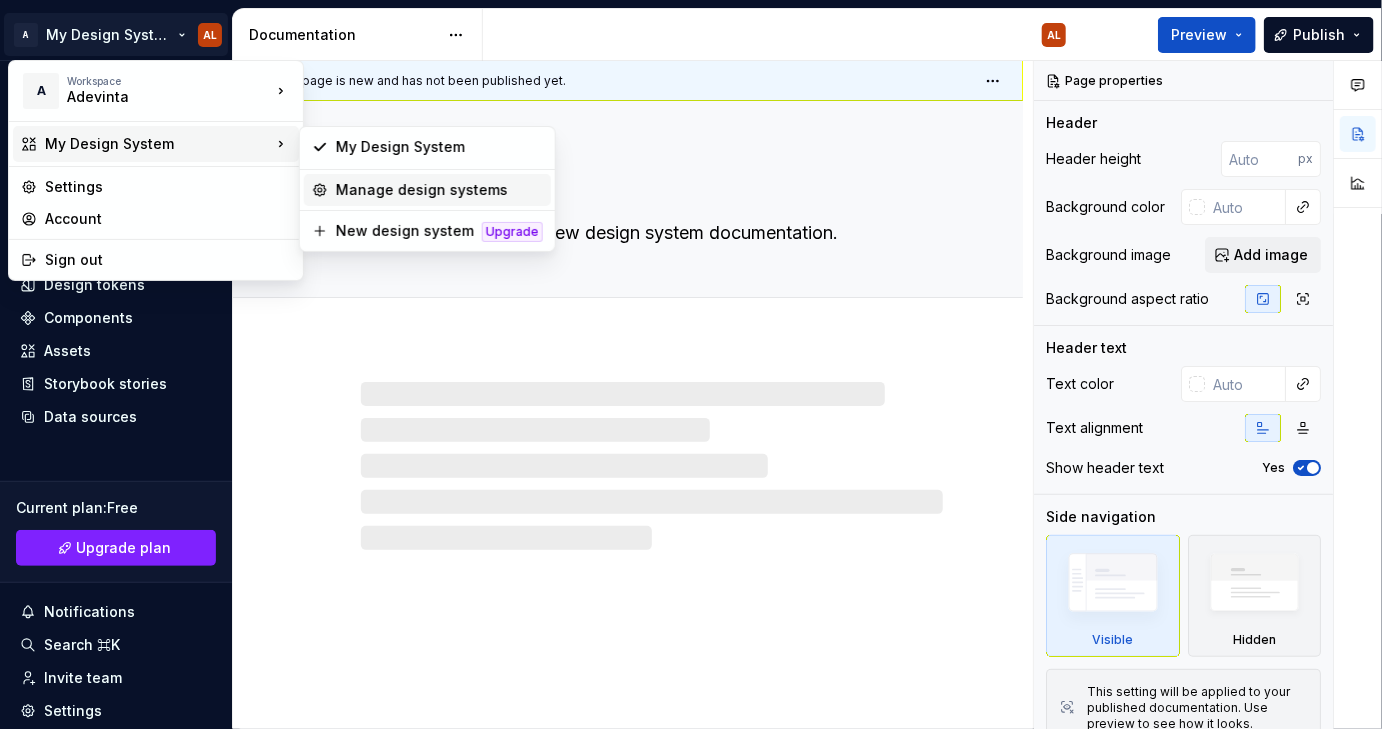 click on "Manage design systems" at bounding box center [439, 190] 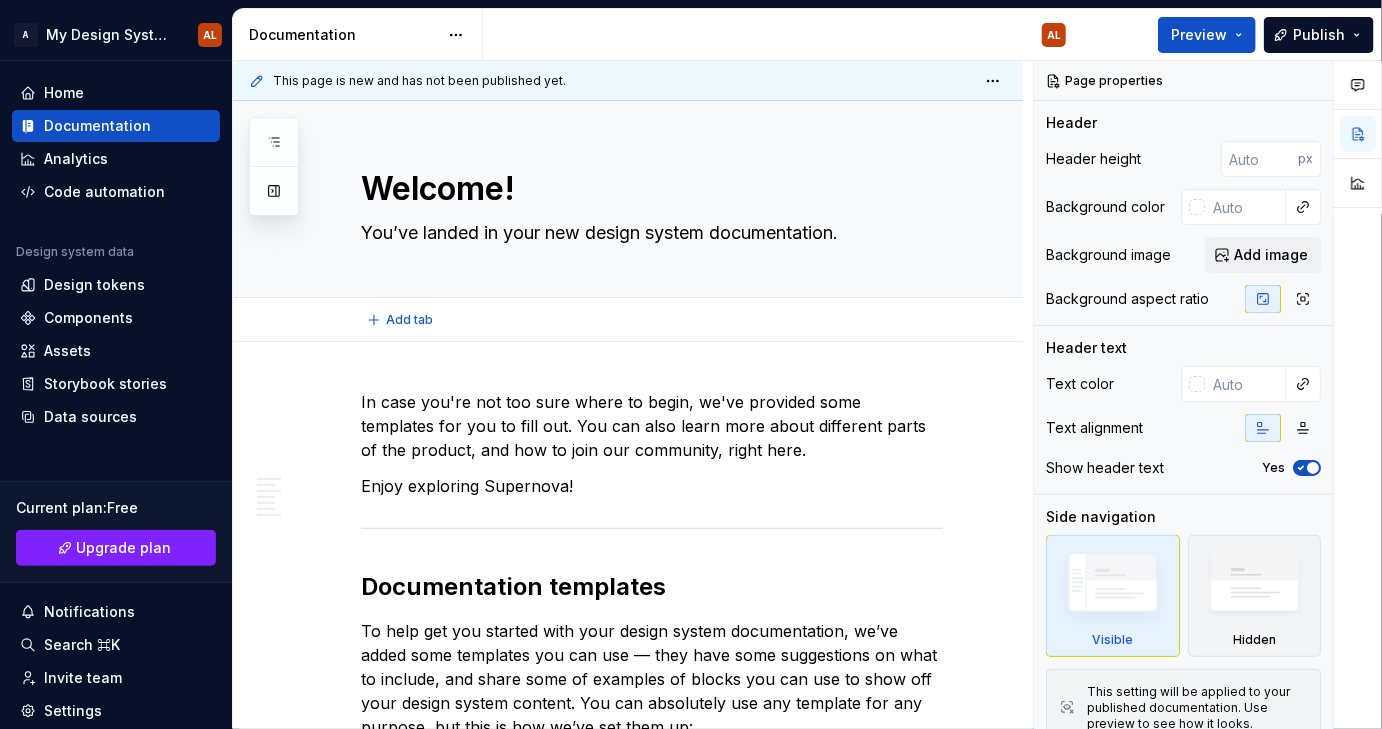 type on "*" 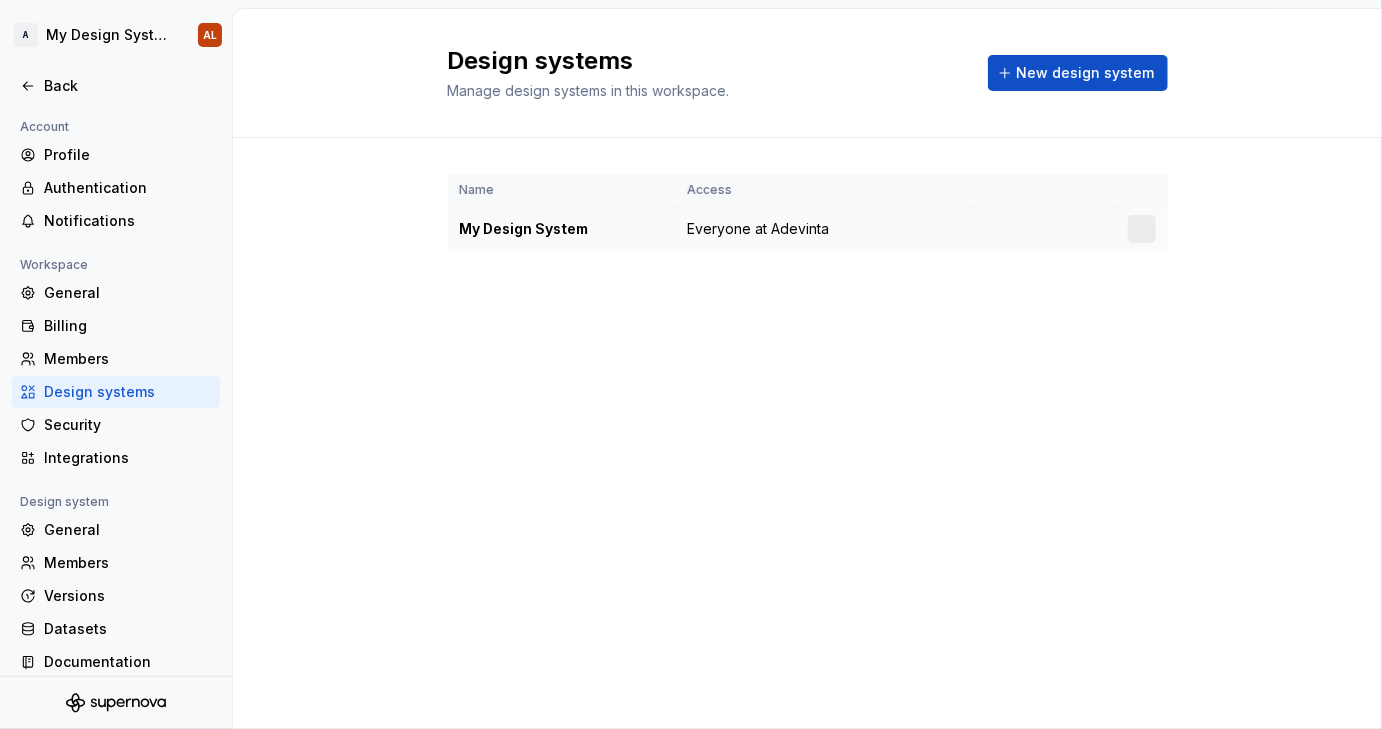 click at bounding box center [1142, 229] 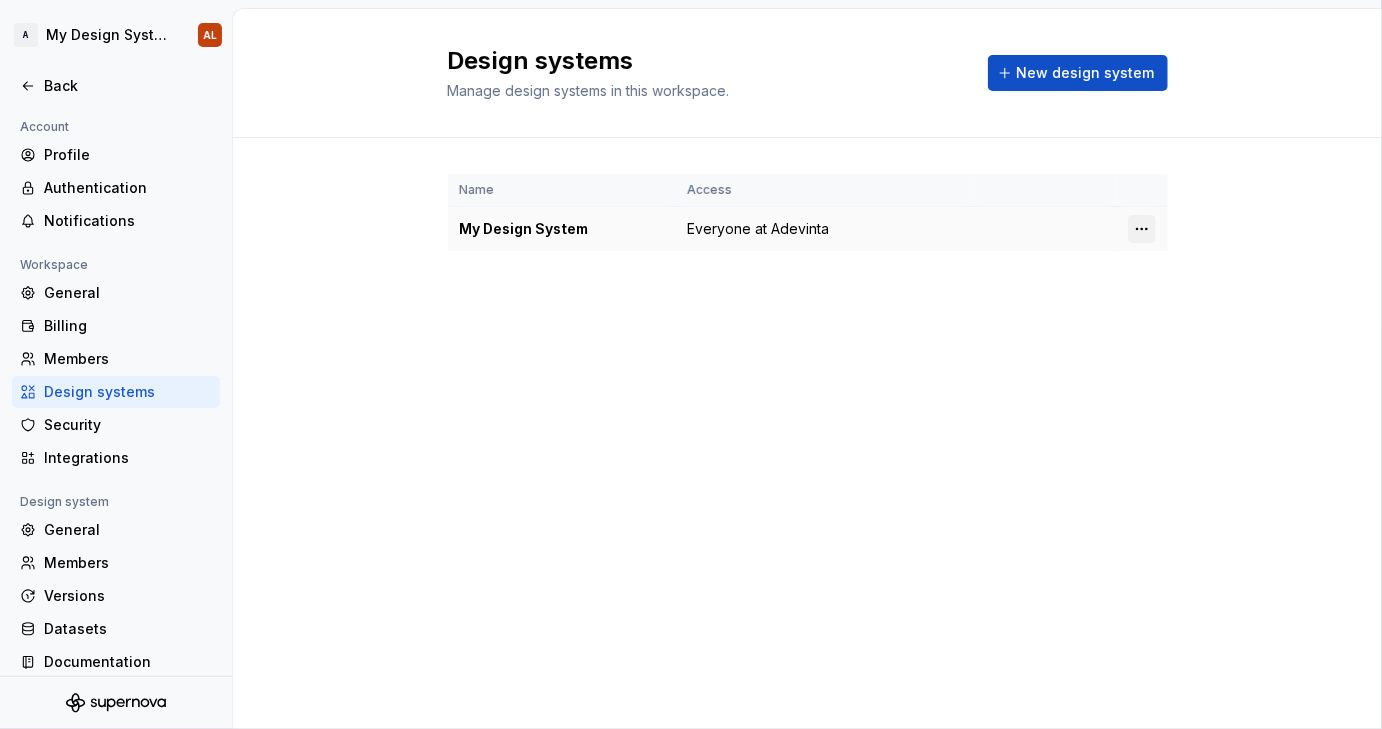 click on "A My Design System AL Back Account Profile Authentication Notifications Workspace General Billing Members Design systems Security Integrations Design system General Members Versions Datasets Documentation Design systems Manage design systems in this workspace. New design system Name Access My Design System Everyone at Adevinta   *" at bounding box center [691, 364] 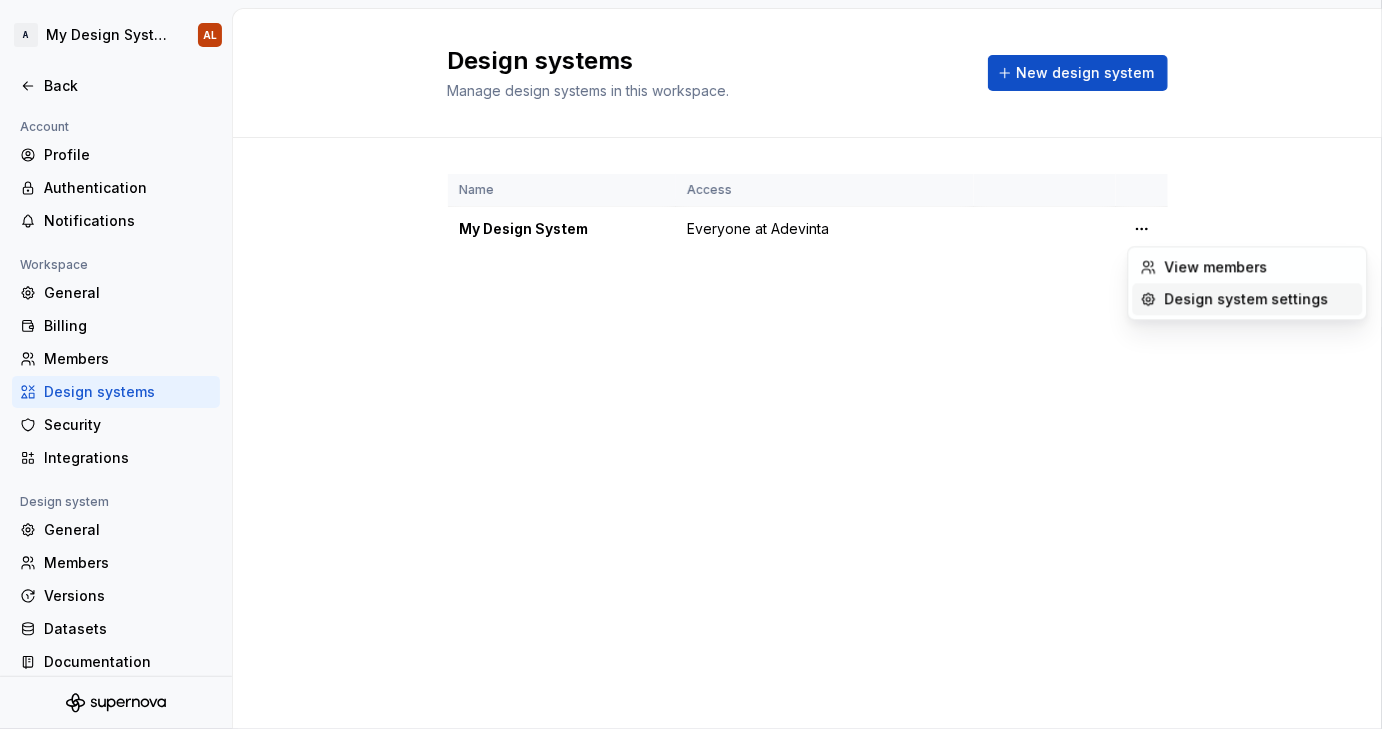 click on "Design system settings" at bounding box center [1260, 299] 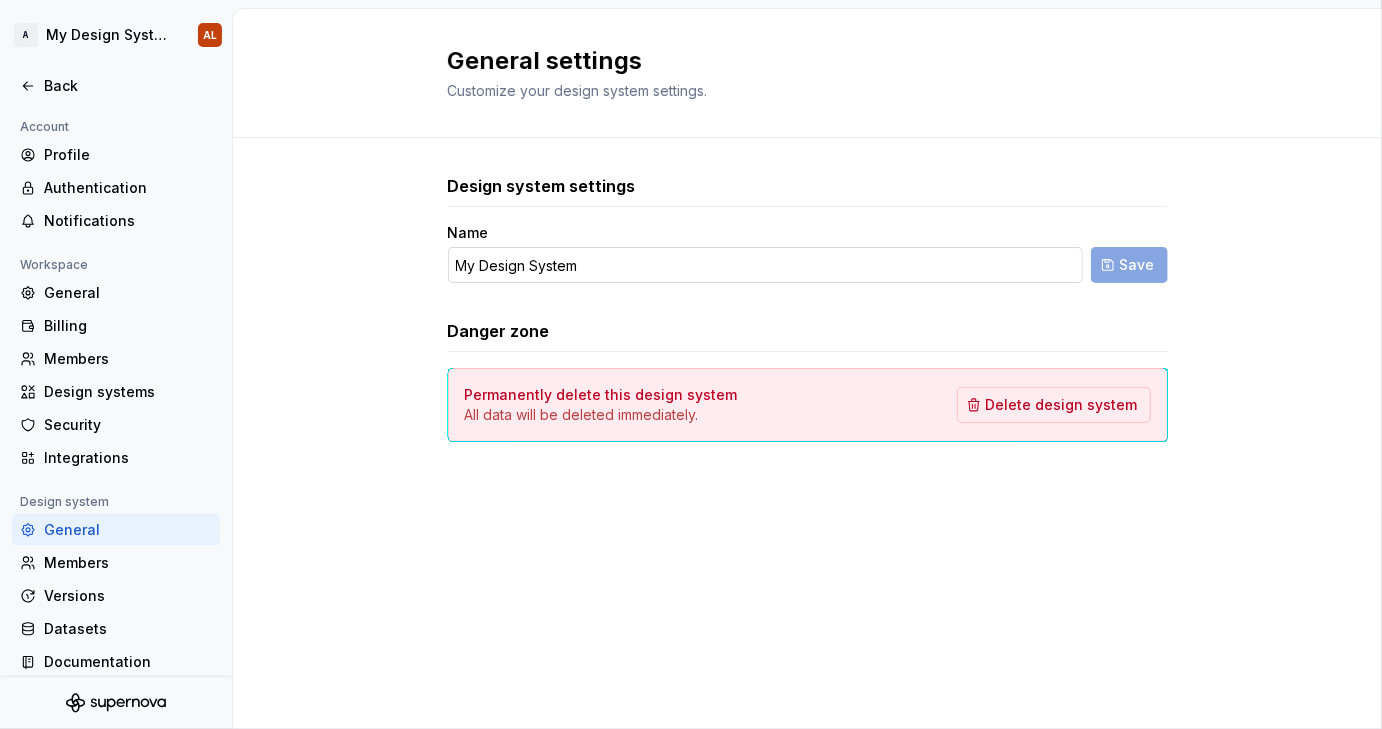 click on "My Design System" at bounding box center (765, 265) 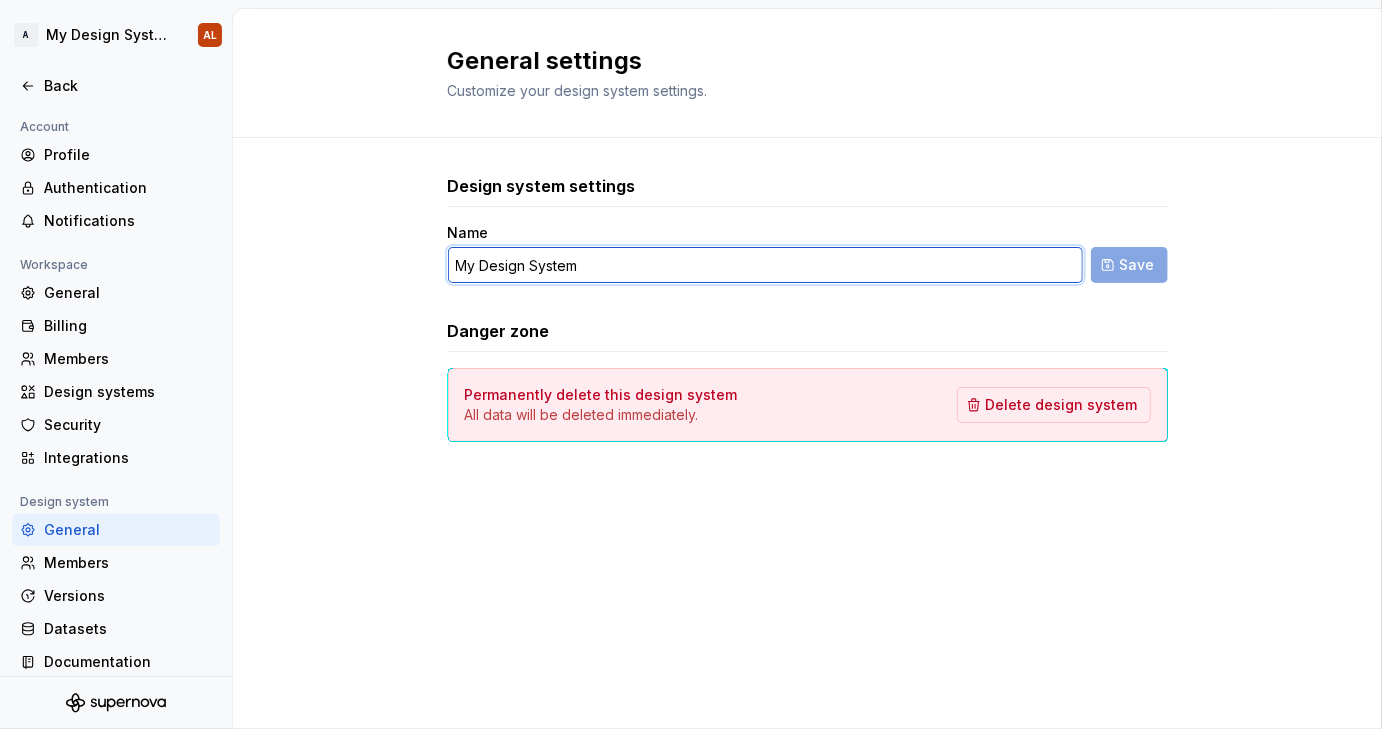 click on "My Design System" at bounding box center [765, 265] 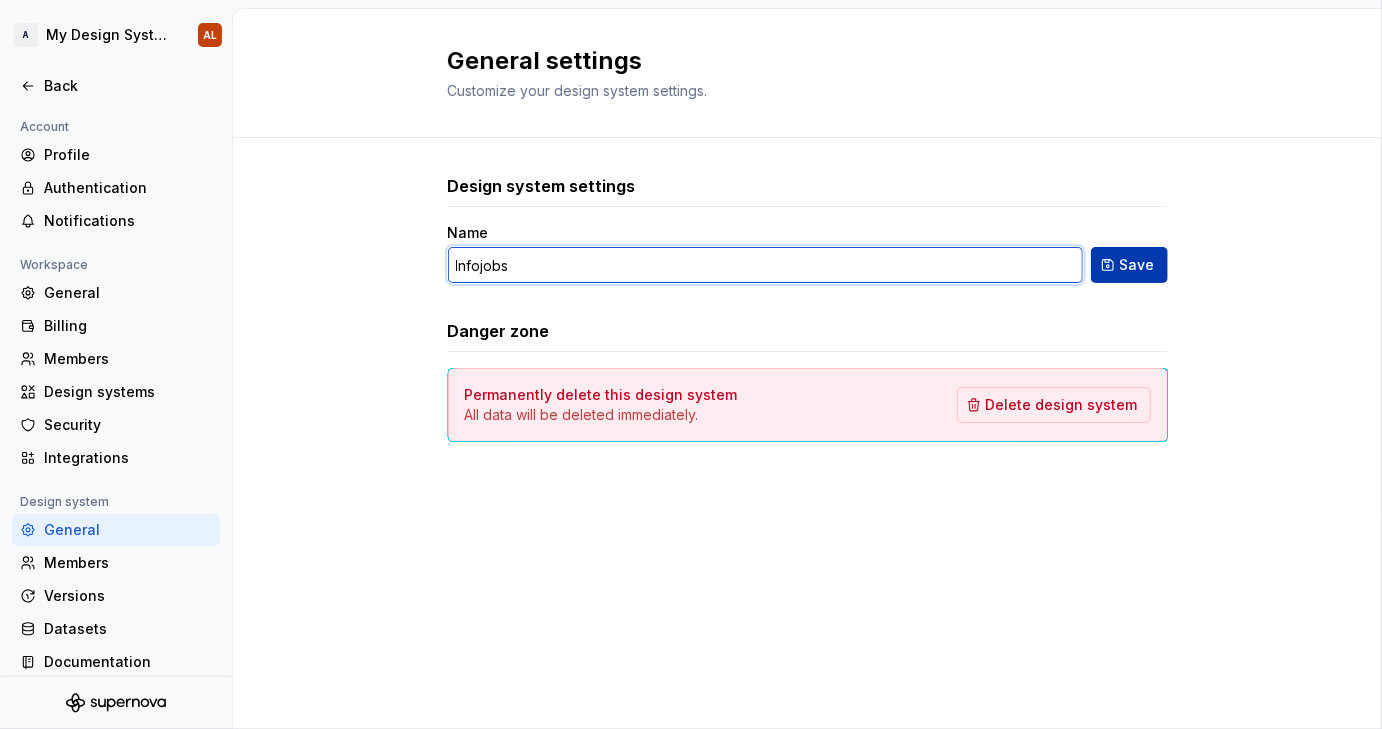 type on "Infojobs" 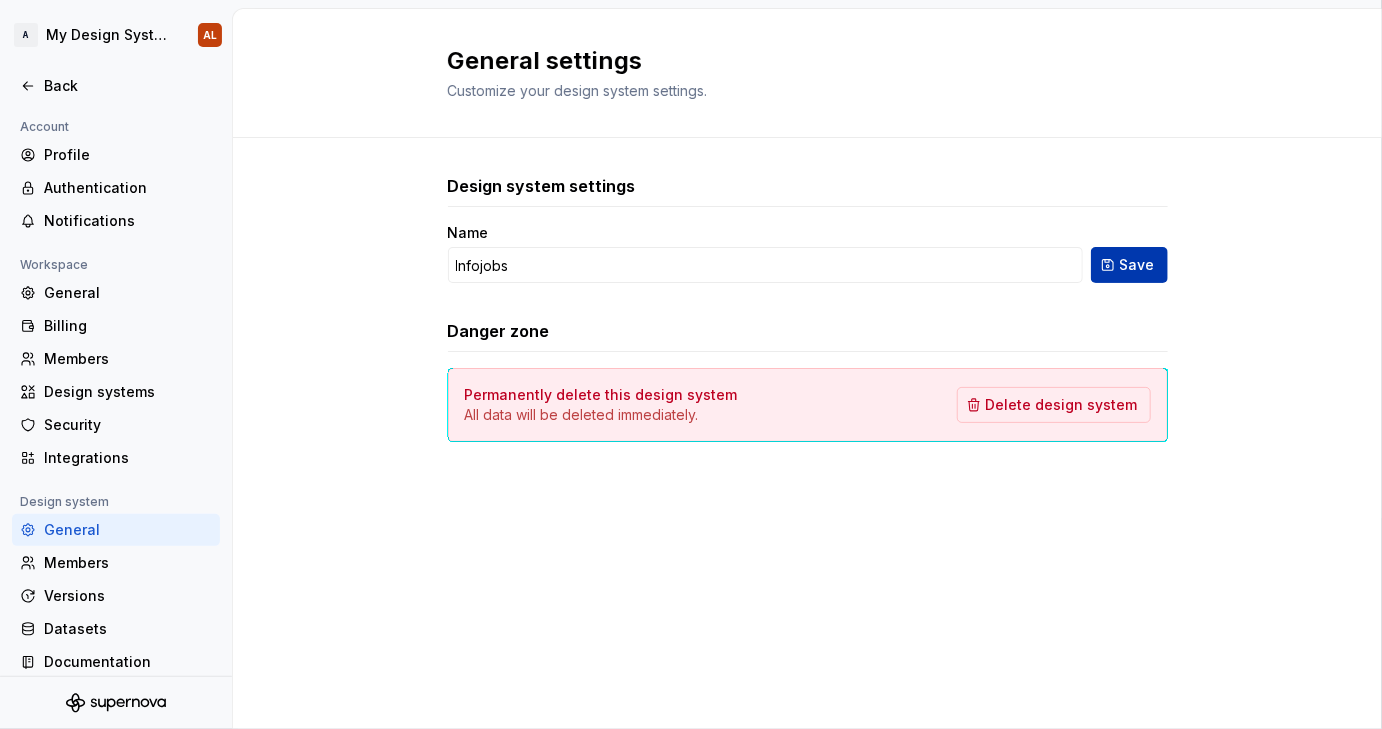 click on "Save" at bounding box center (1129, 265) 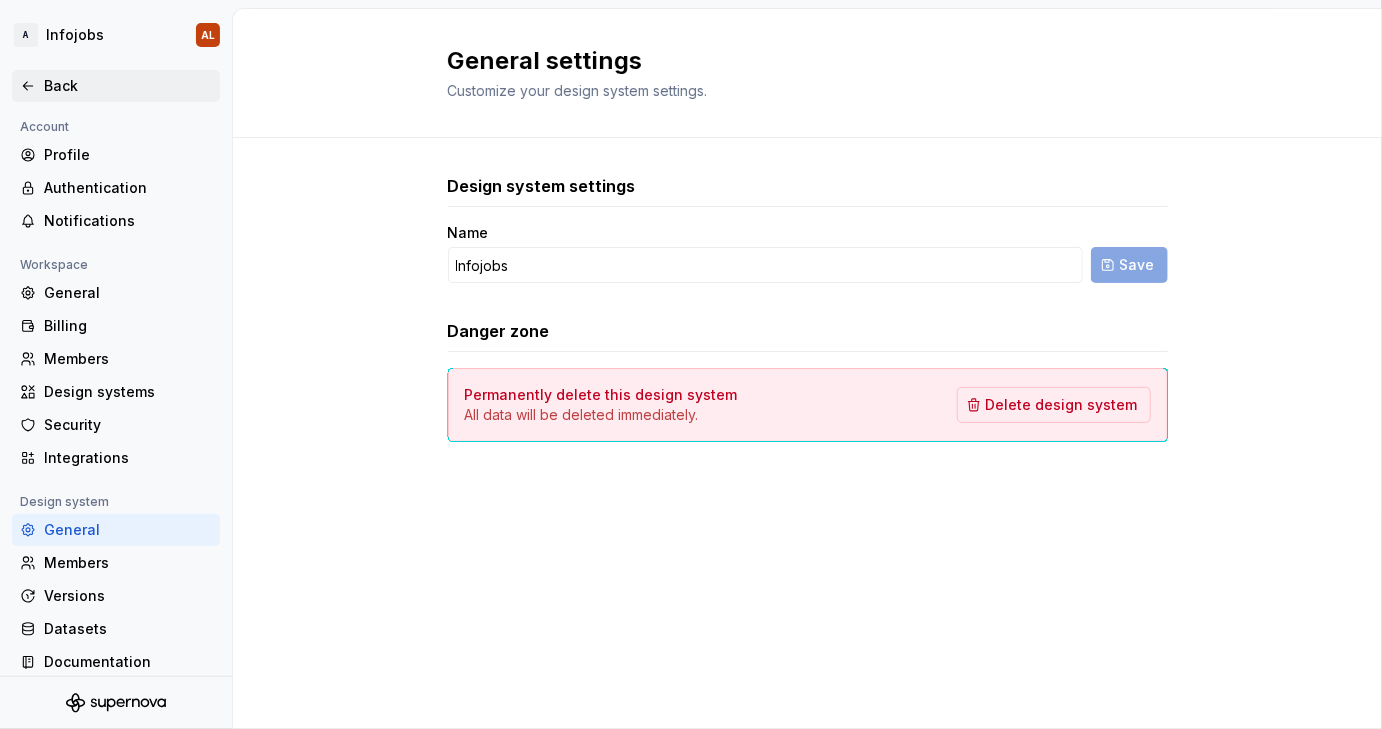 click on "Back" at bounding box center [128, 86] 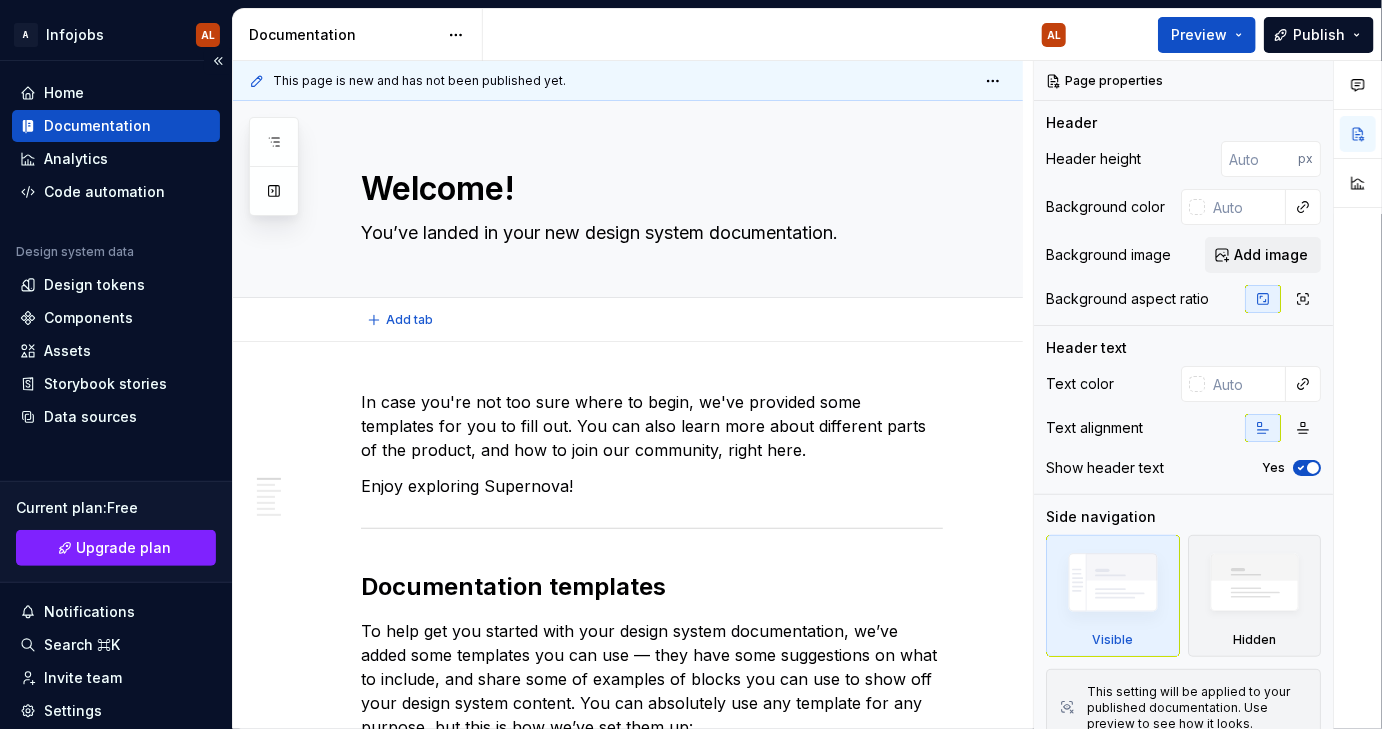 type on "*" 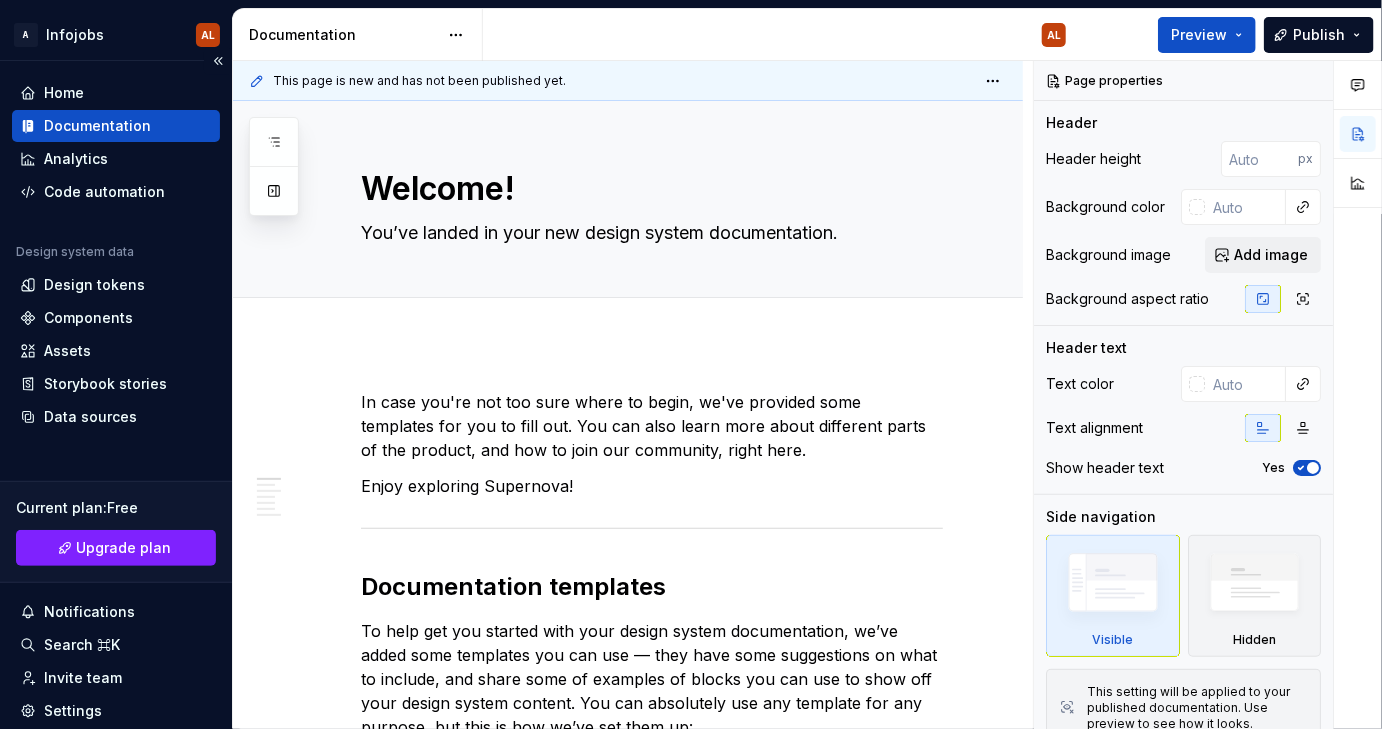 click on "Home Documentation Analytics Code automation Design system data Design tokens Components Assets Storybook stories Data sources Current plan :  Free Upgrade plan Notifications Search ⌘K Invite team Settings Contact support Help" at bounding box center (116, 435) 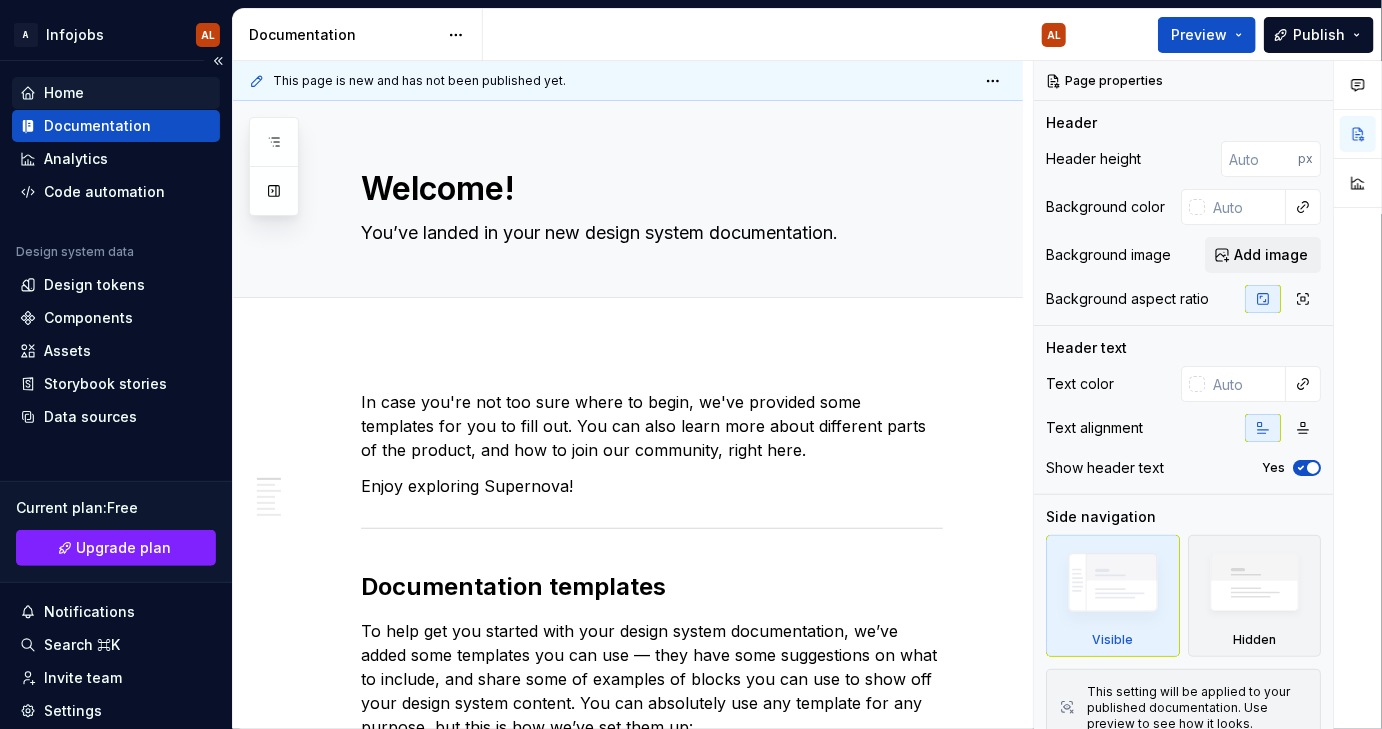 click on "Home" at bounding box center (116, 93) 